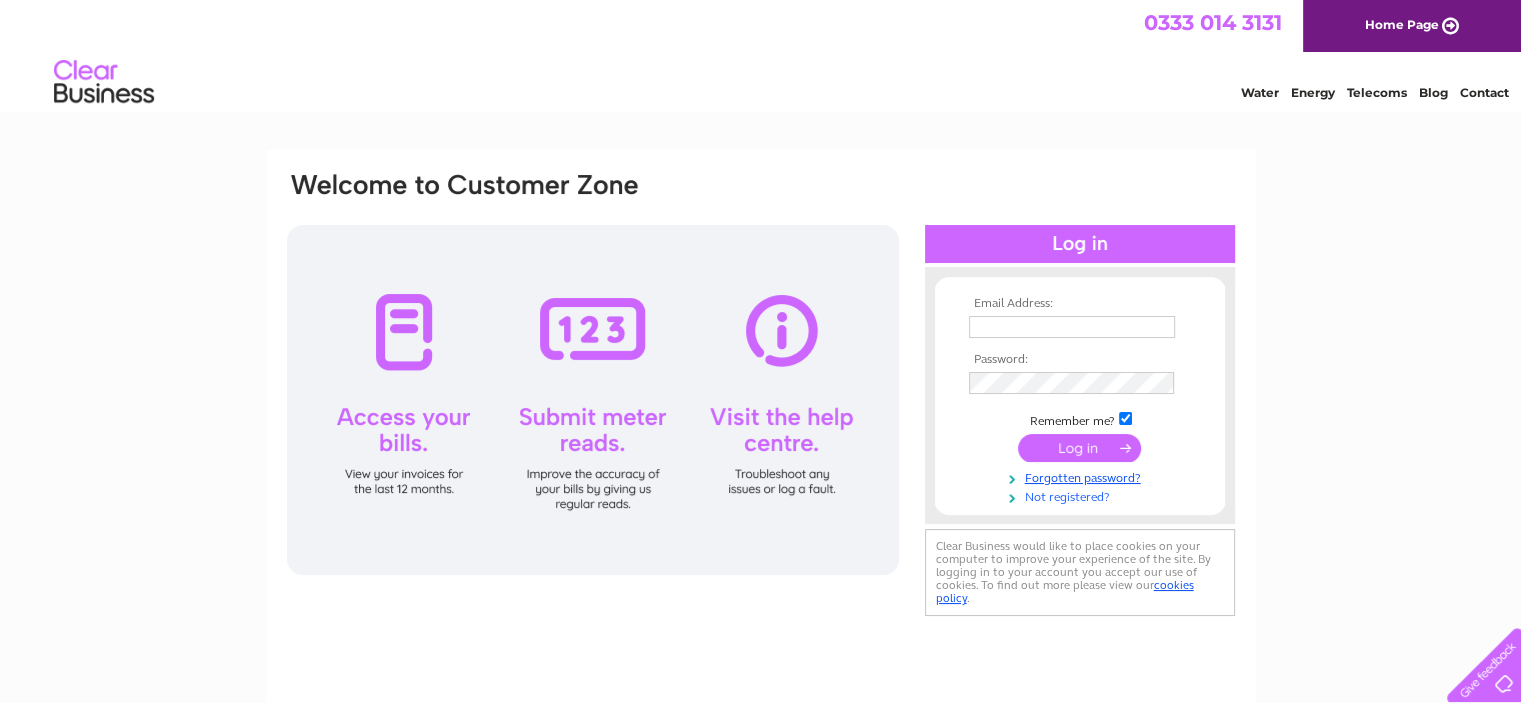 scroll, scrollTop: 0, scrollLeft: 0, axis: both 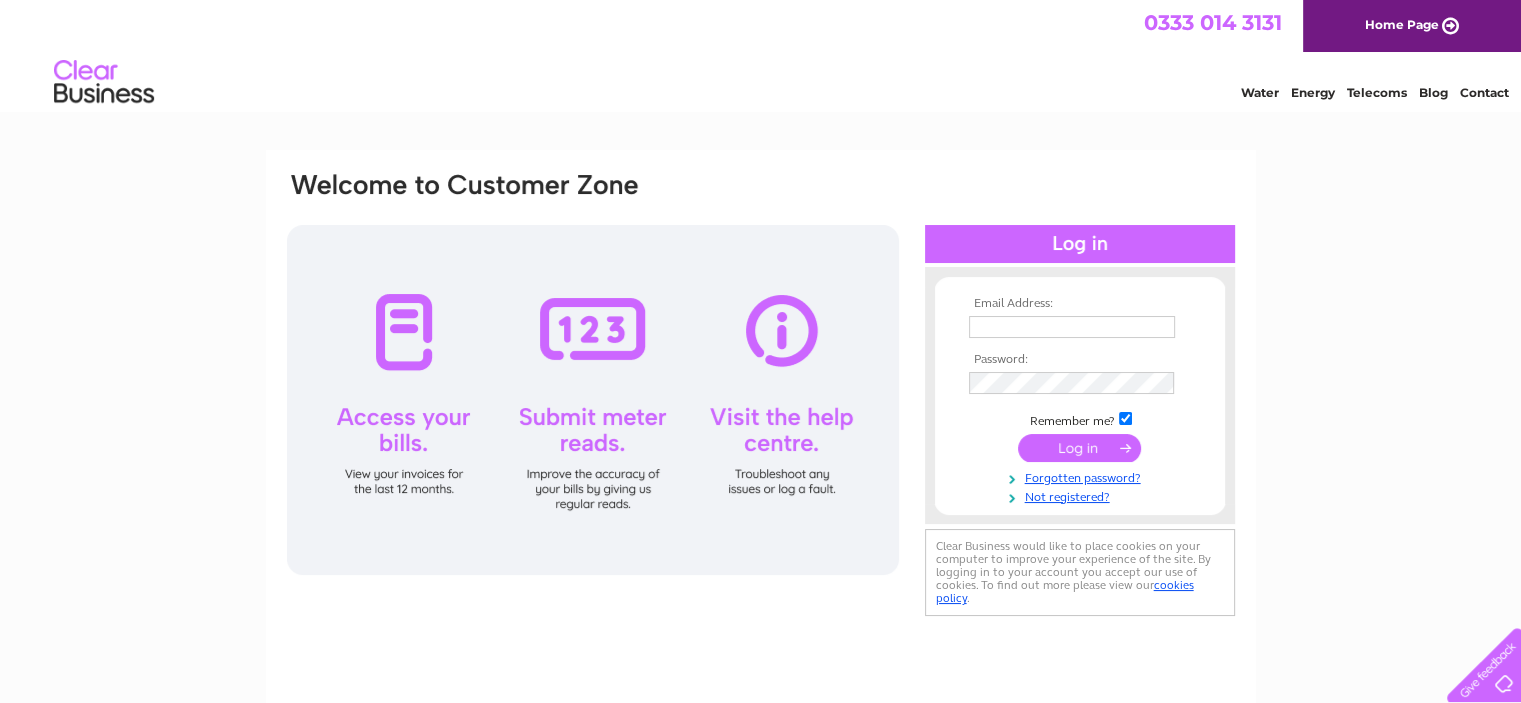 type on "[EMAIL_ADDRESS][DOMAIN_NAME]" 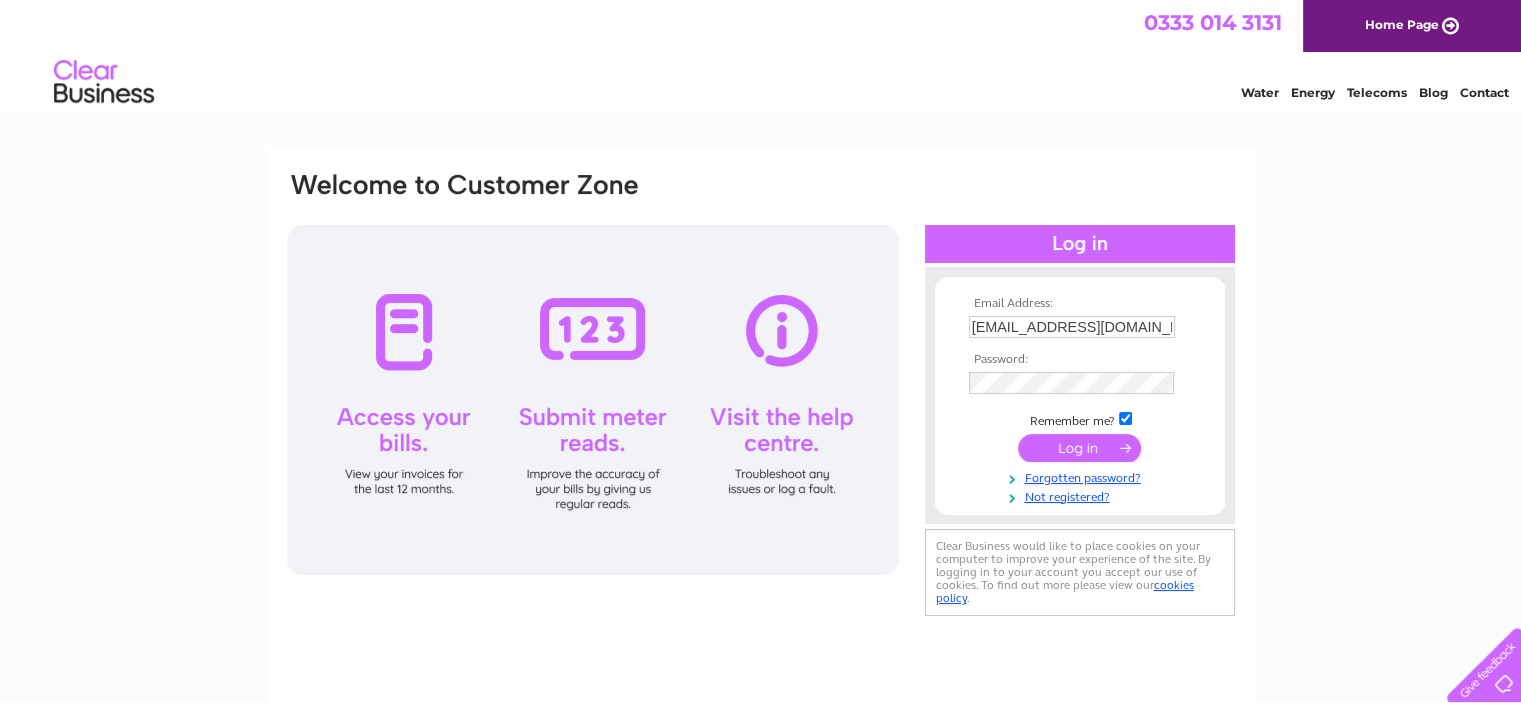 click at bounding box center [1079, 448] 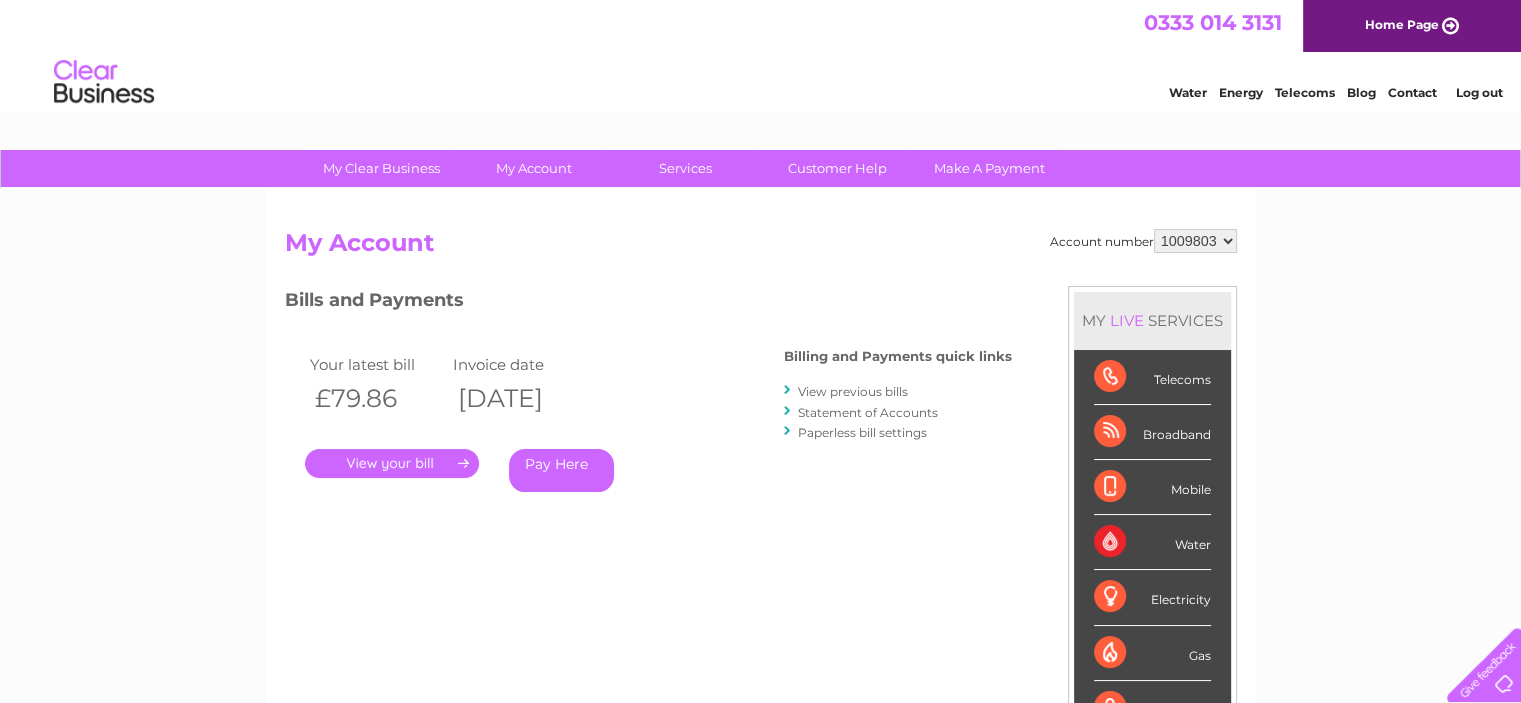 scroll, scrollTop: 0, scrollLeft: 0, axis: both 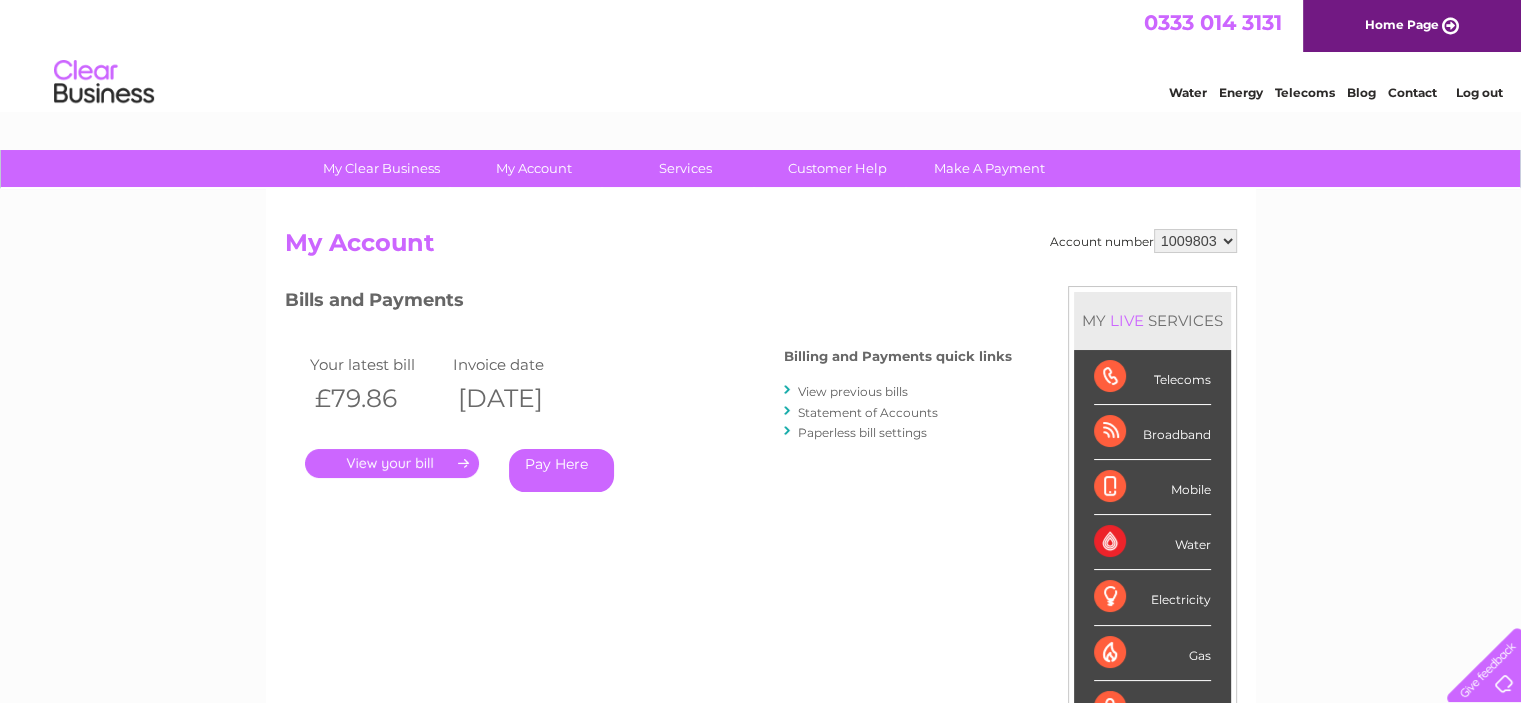 click on "." at bounding box center [392, 463] 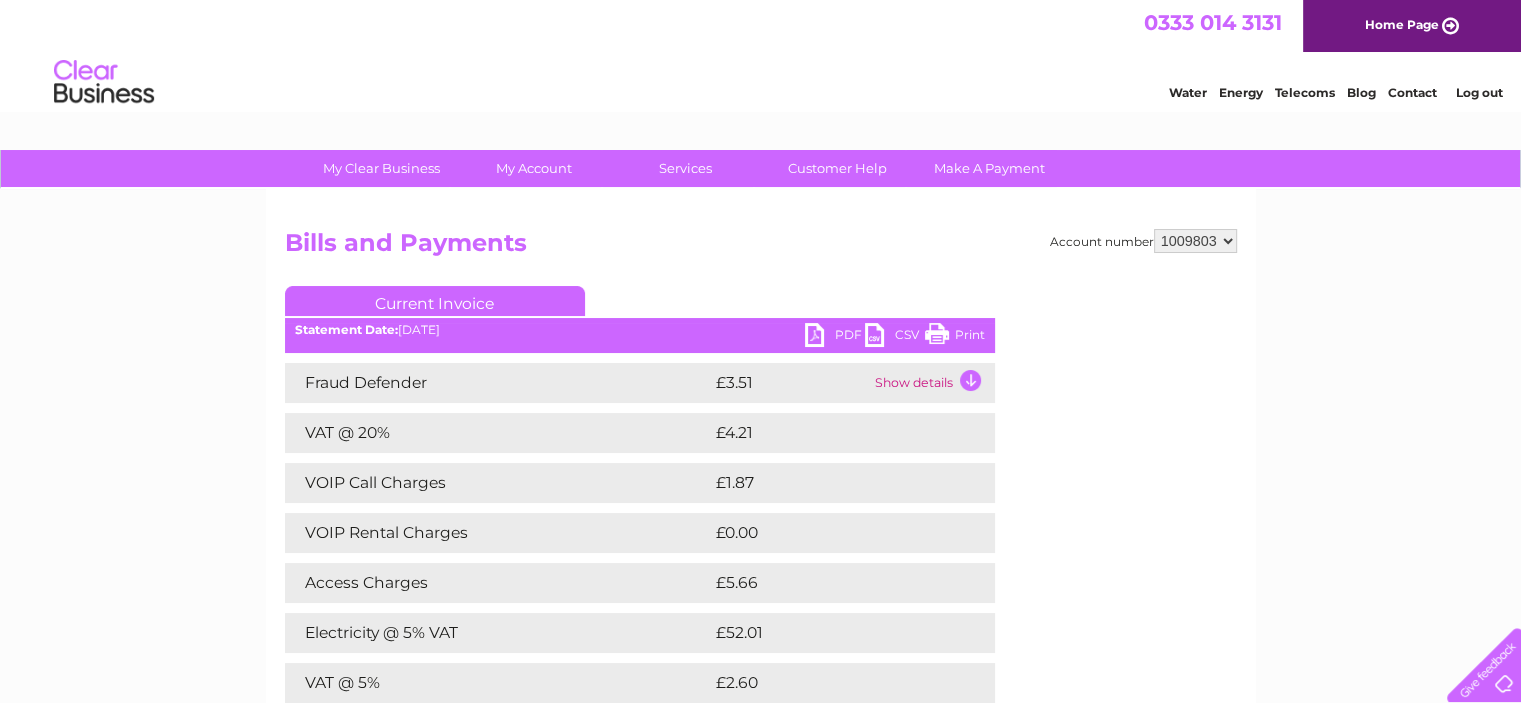 scroll, scrollTop: 0, scrollLeft: 0, axis: both 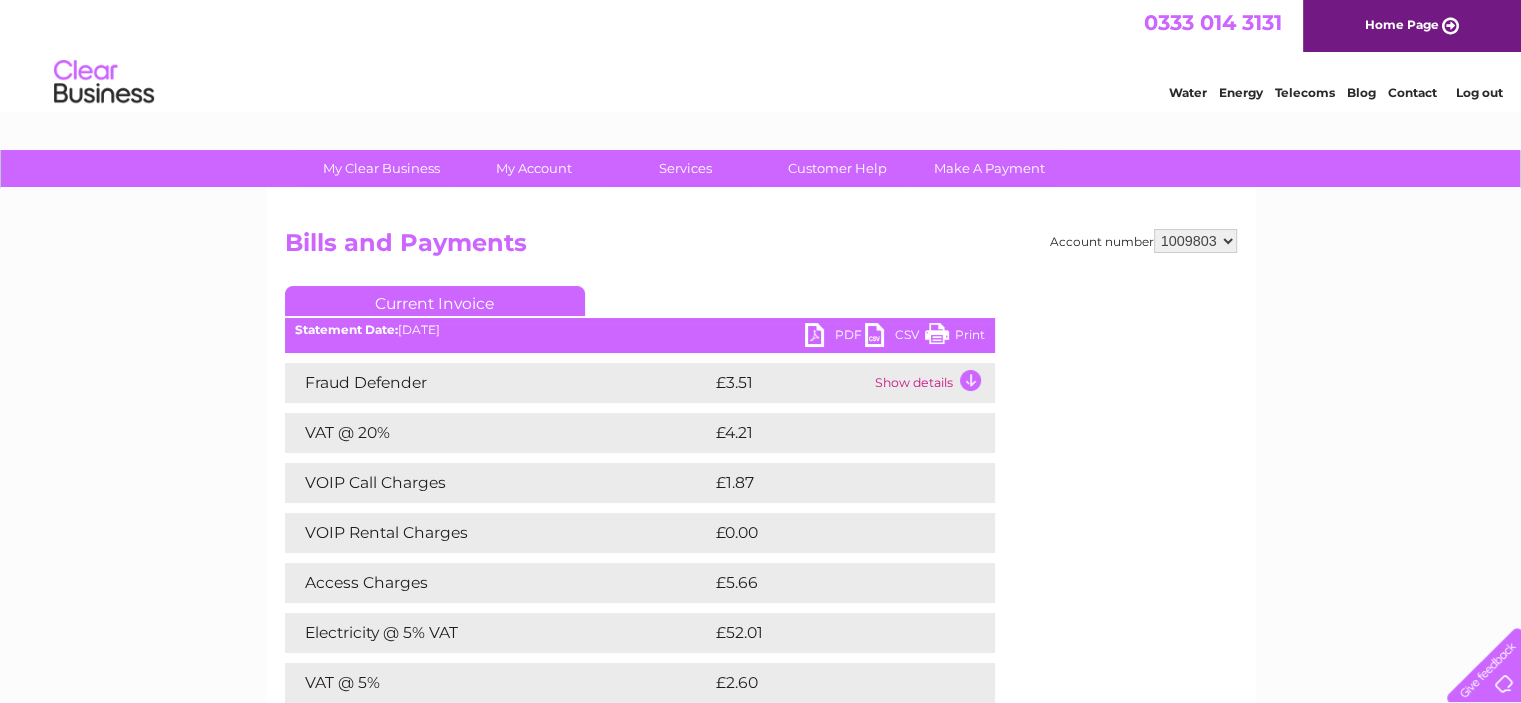 click on "PDF" at bounding box center [835, 337] 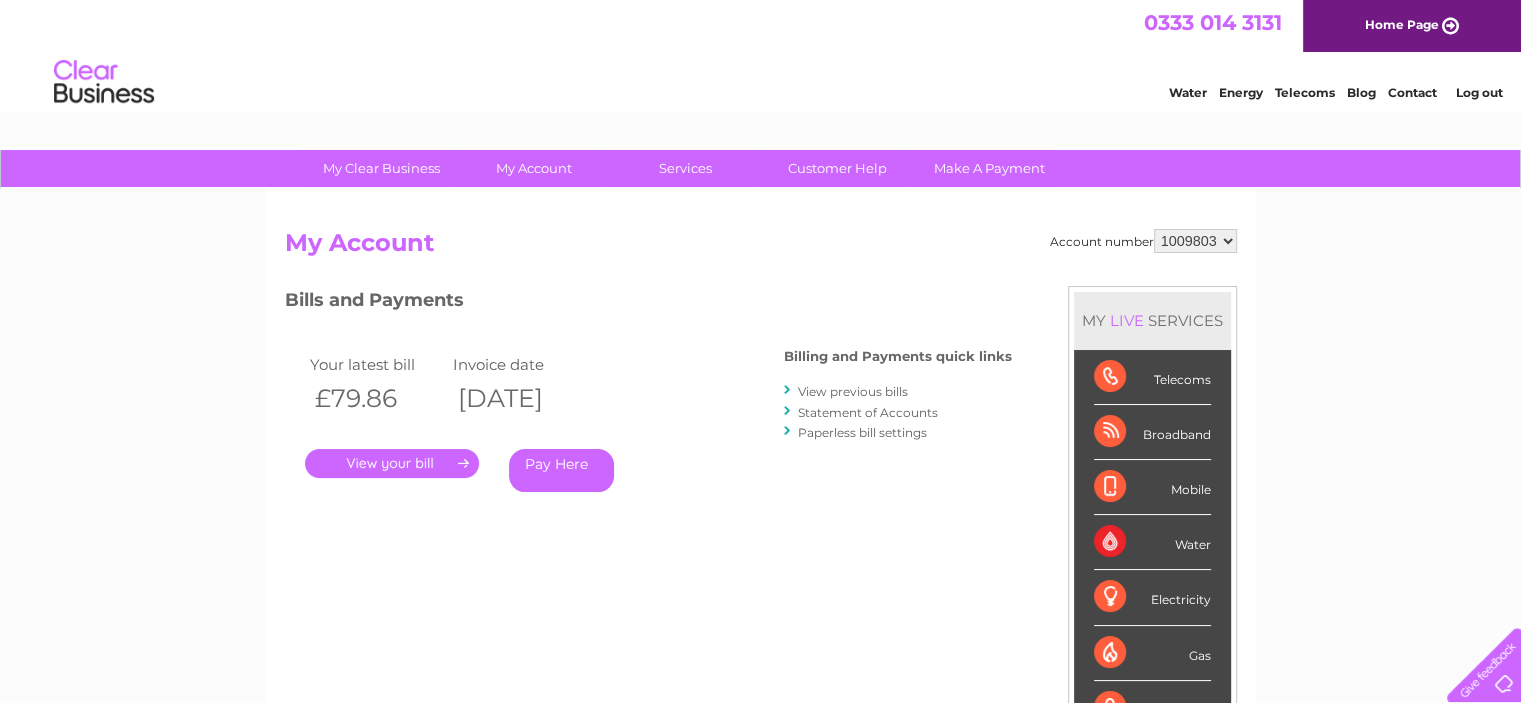 scroll, scrollTop: 0, scrollLeft: 0, axis: both 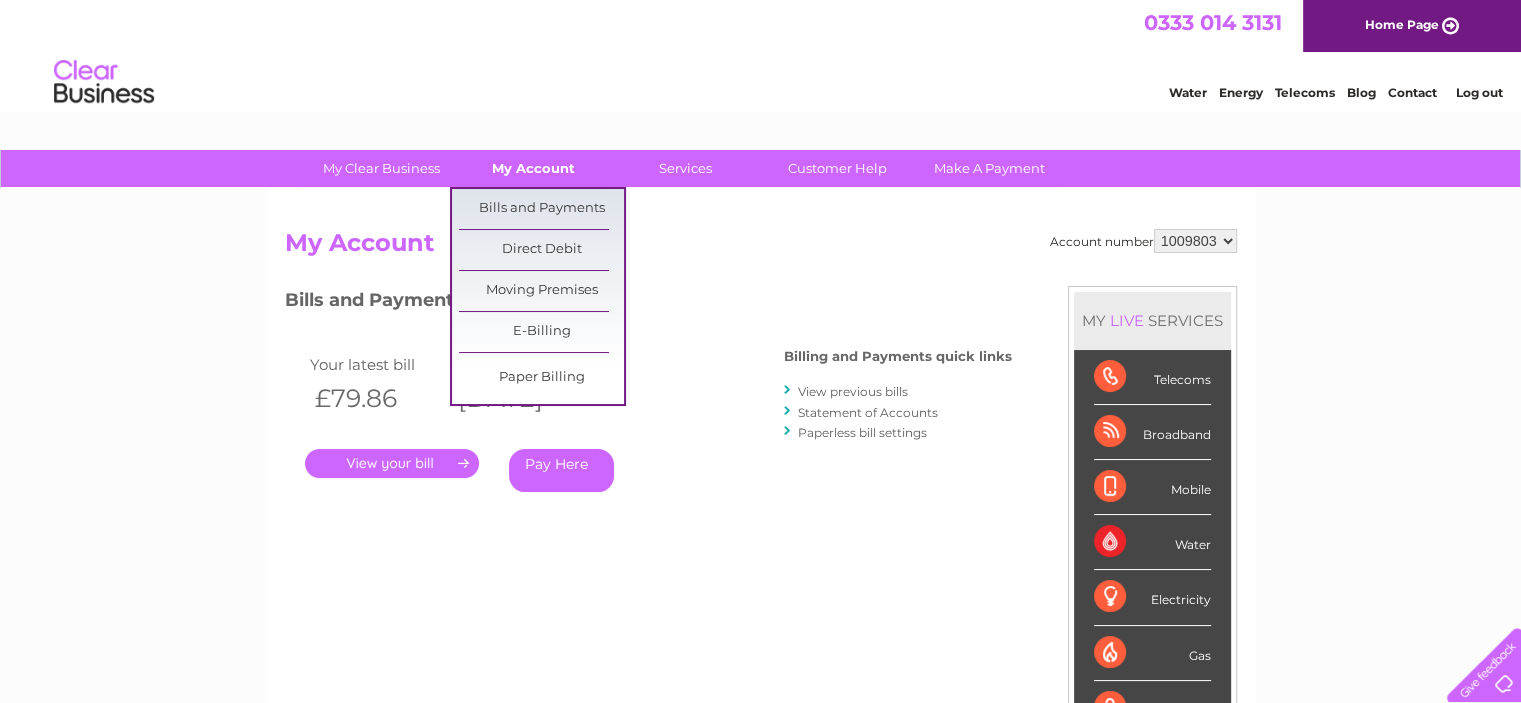 click on "My Account" at bounding box center (533, 168) 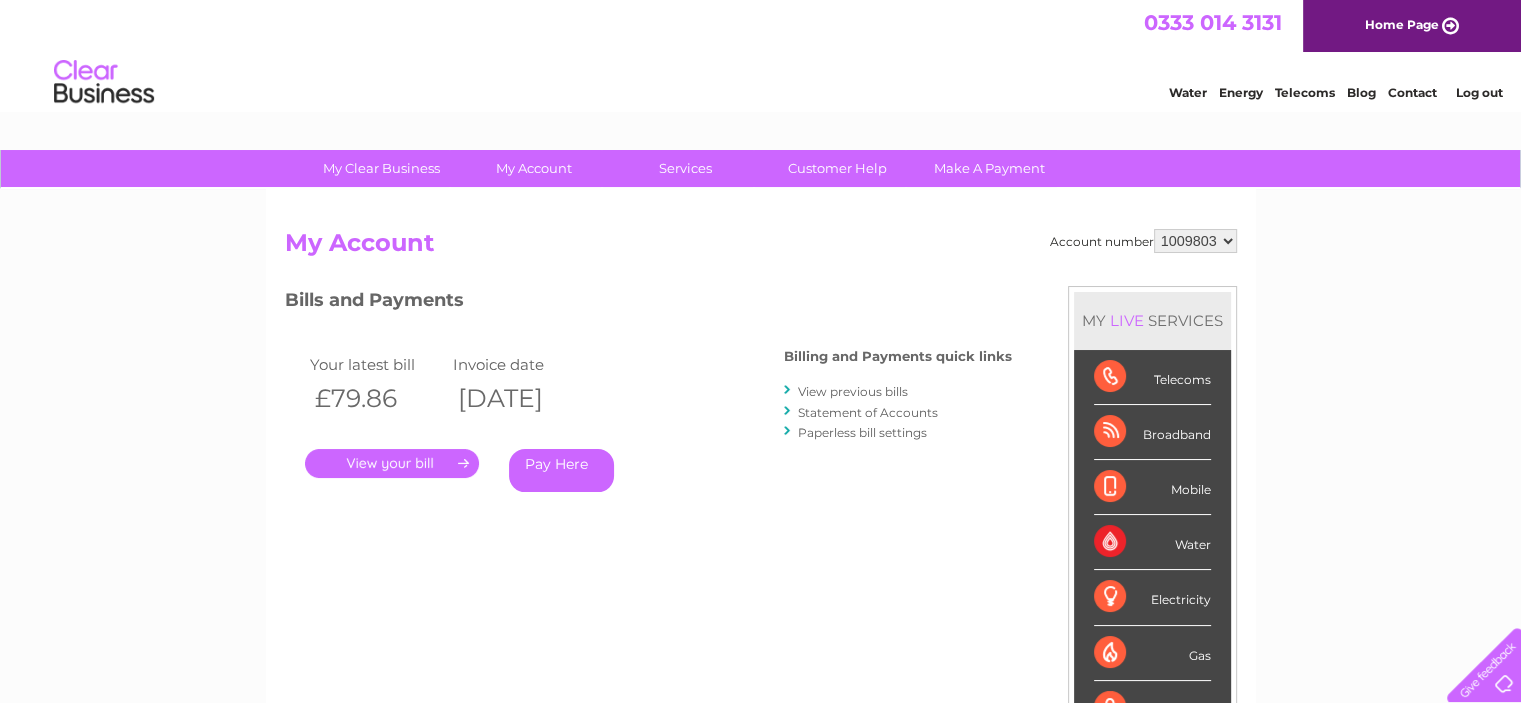 scroll, scrollTop: 0, scrollLeft: 0, axis: both 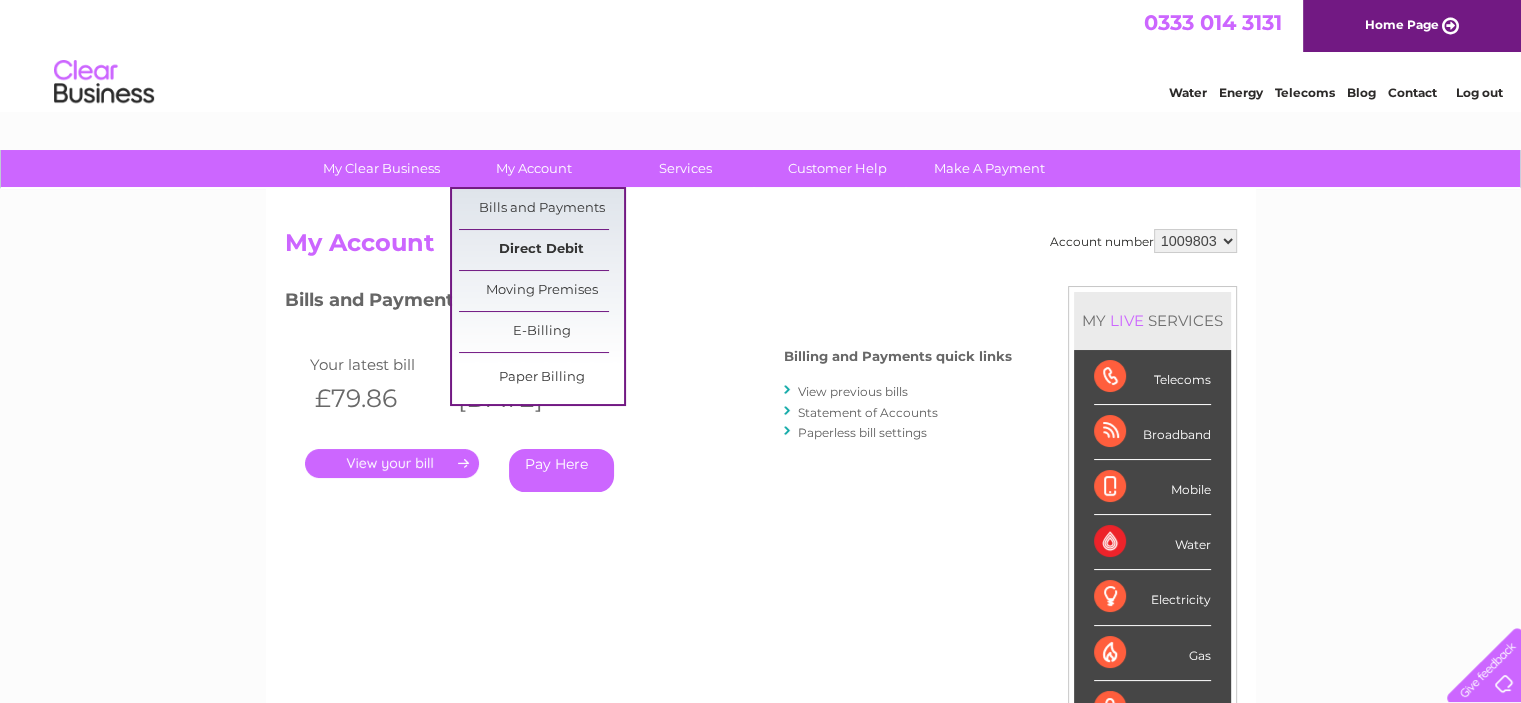 click on "Direct Debit" at bounding box center (541, 250) 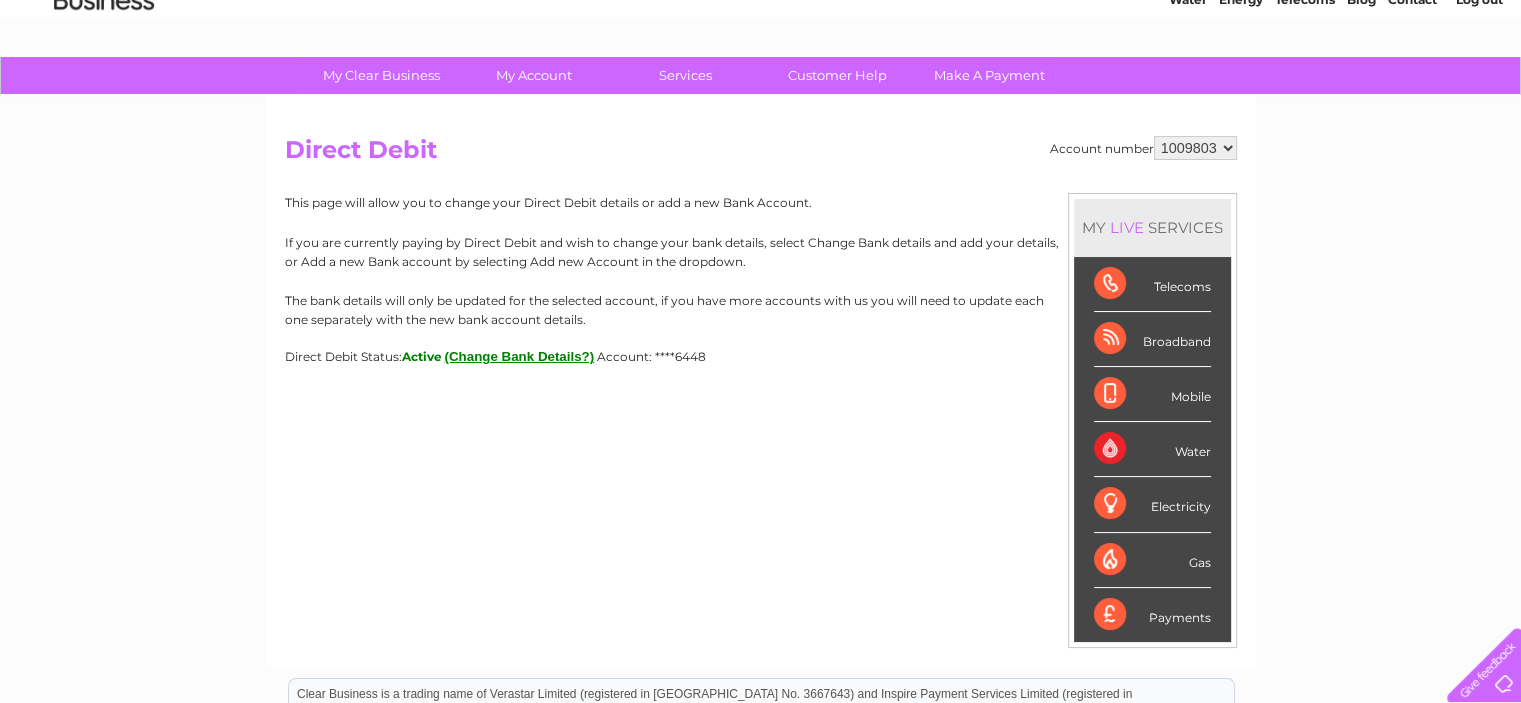 scroll, scrollTop: 0, scrollLeft: 0, axis: both 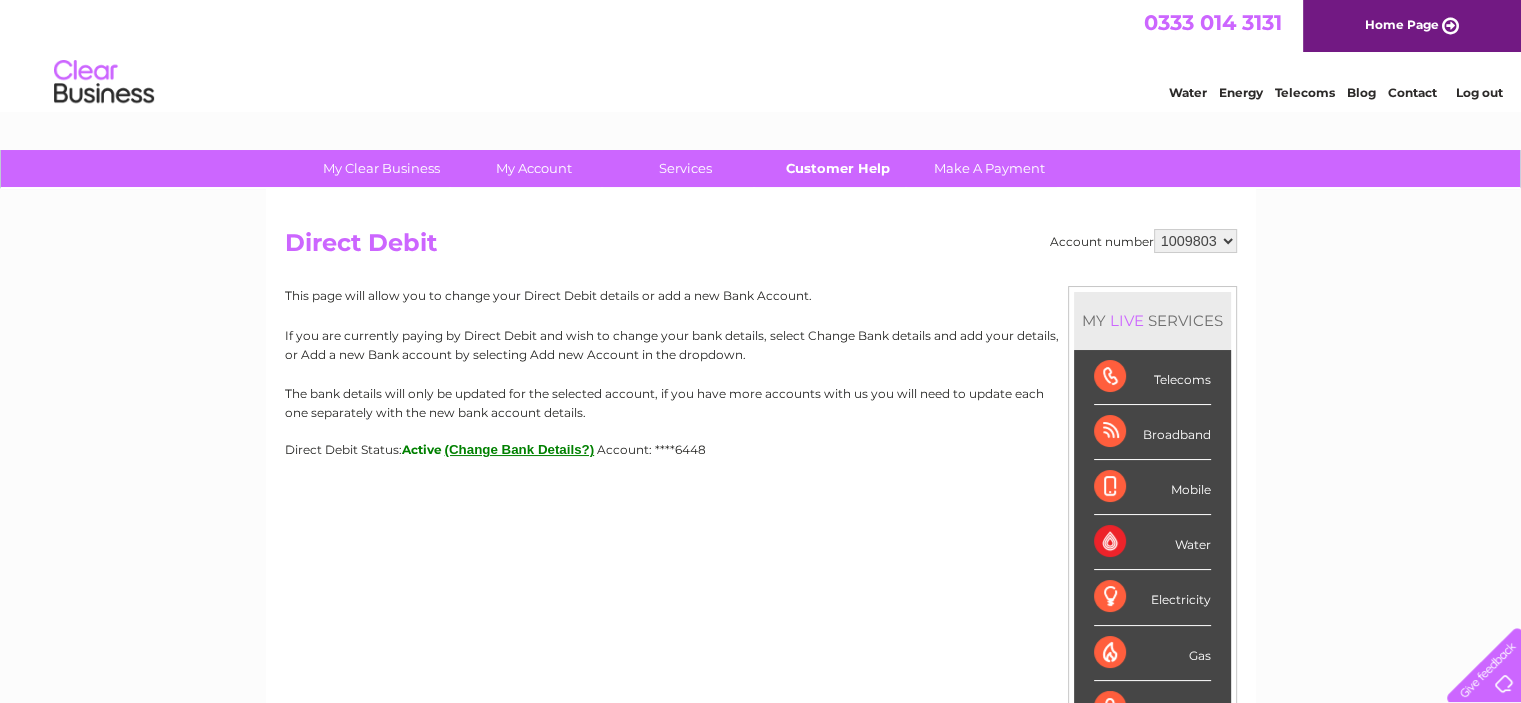 click on "Customer Help" at bounding box center [837, 168] 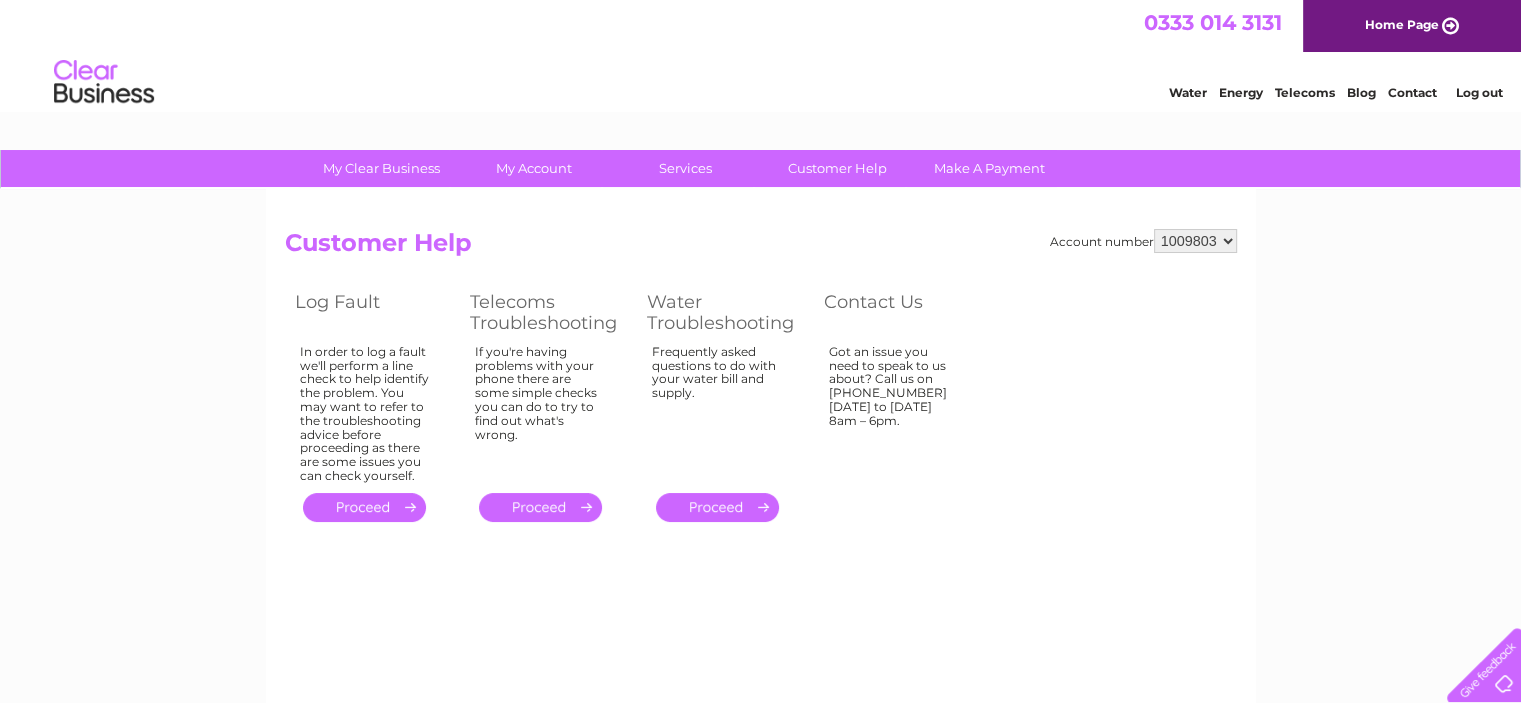 scroll, scrollTop: 0, scrollLeft: 0, axis: both 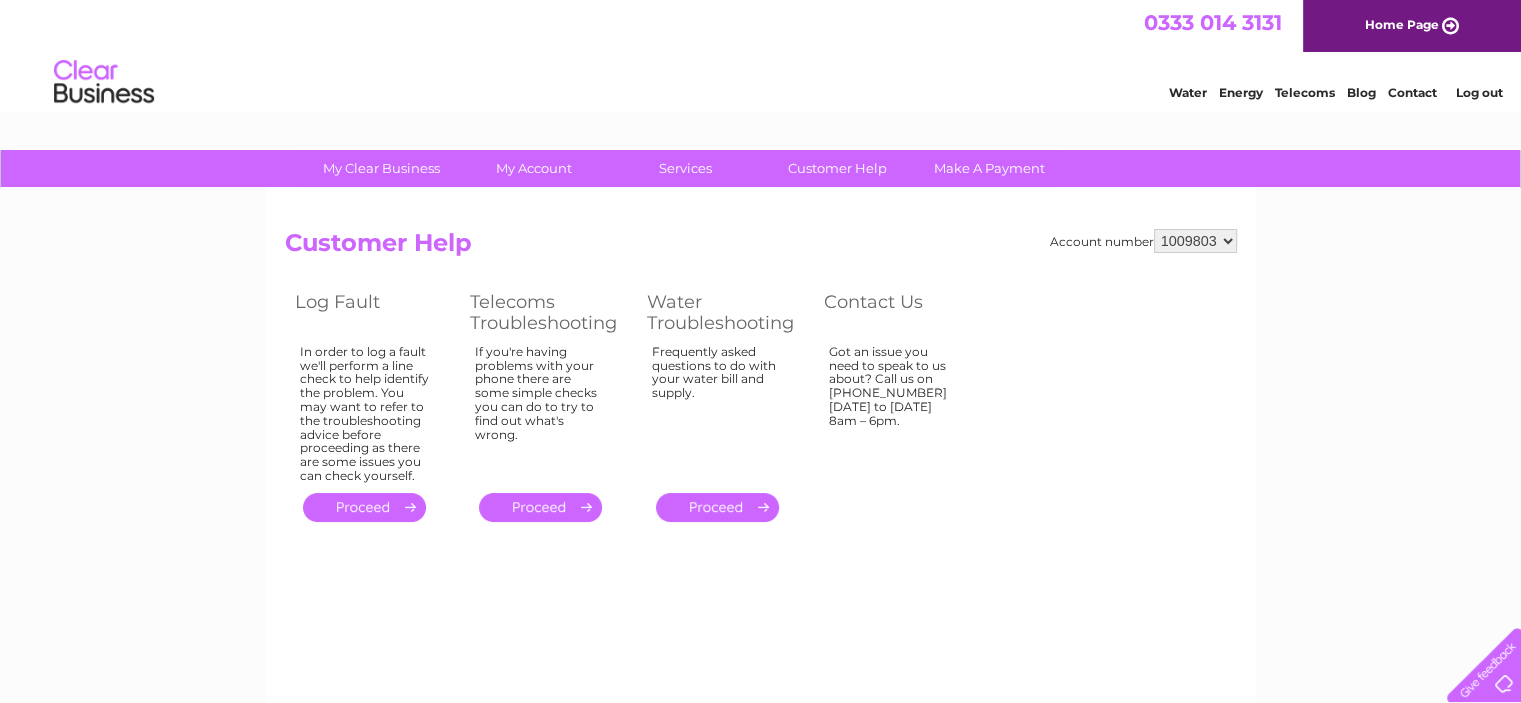 click on "Water
Energy
Telecoms
Blog
Contact
Log out" at bounding box center (760, 84) 